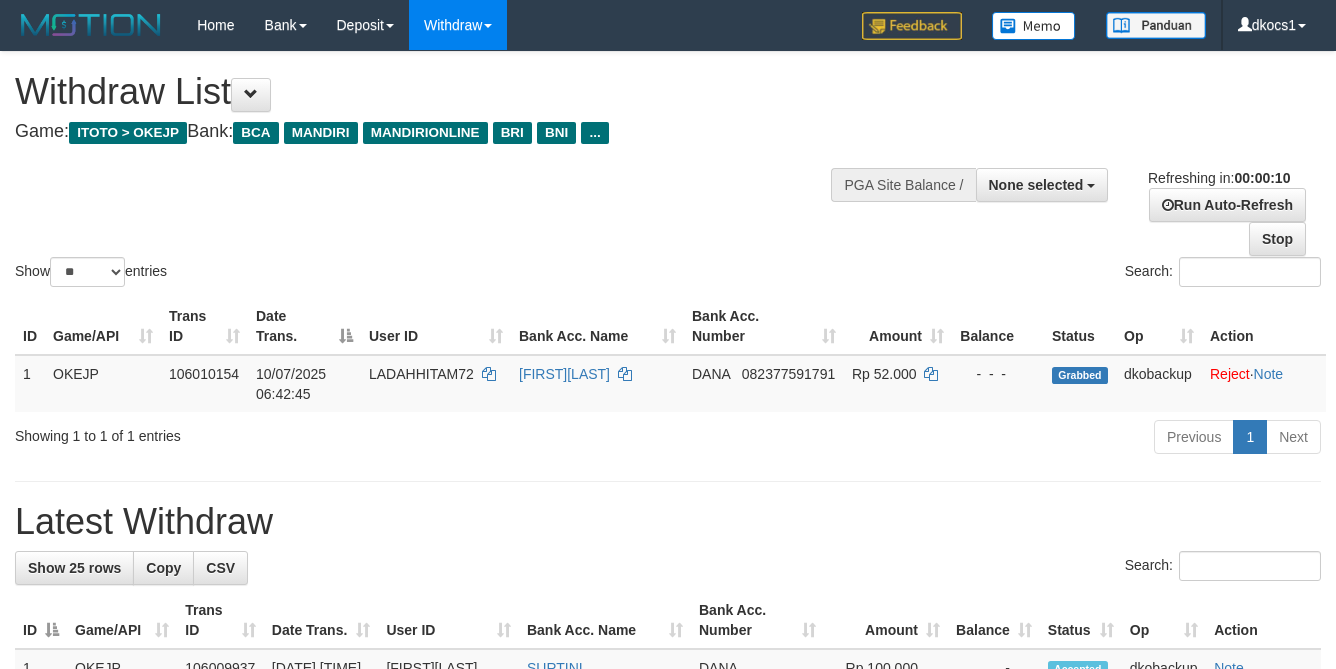 scroll, scrollTop: 0, scrollLeft: 0, axis: both 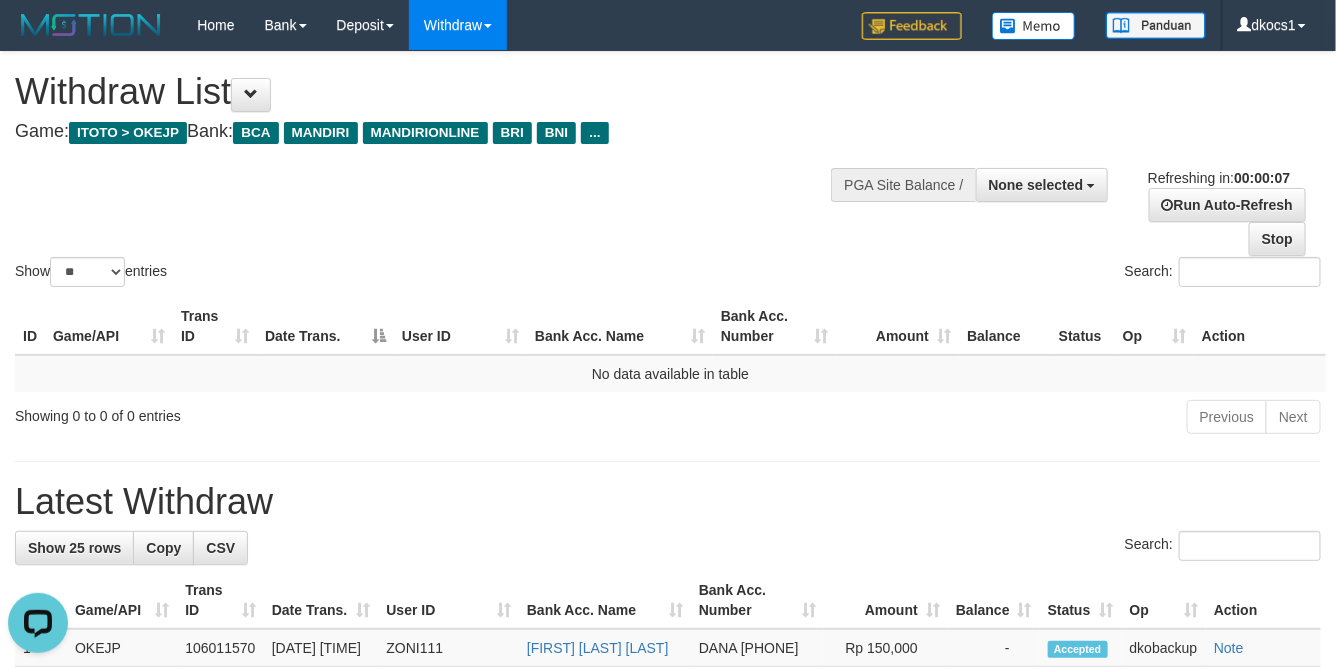 drag, startPoint x: 463, startPoint y: 292, endPoint x: 462, endPoint y: 265, distance: 27.018513 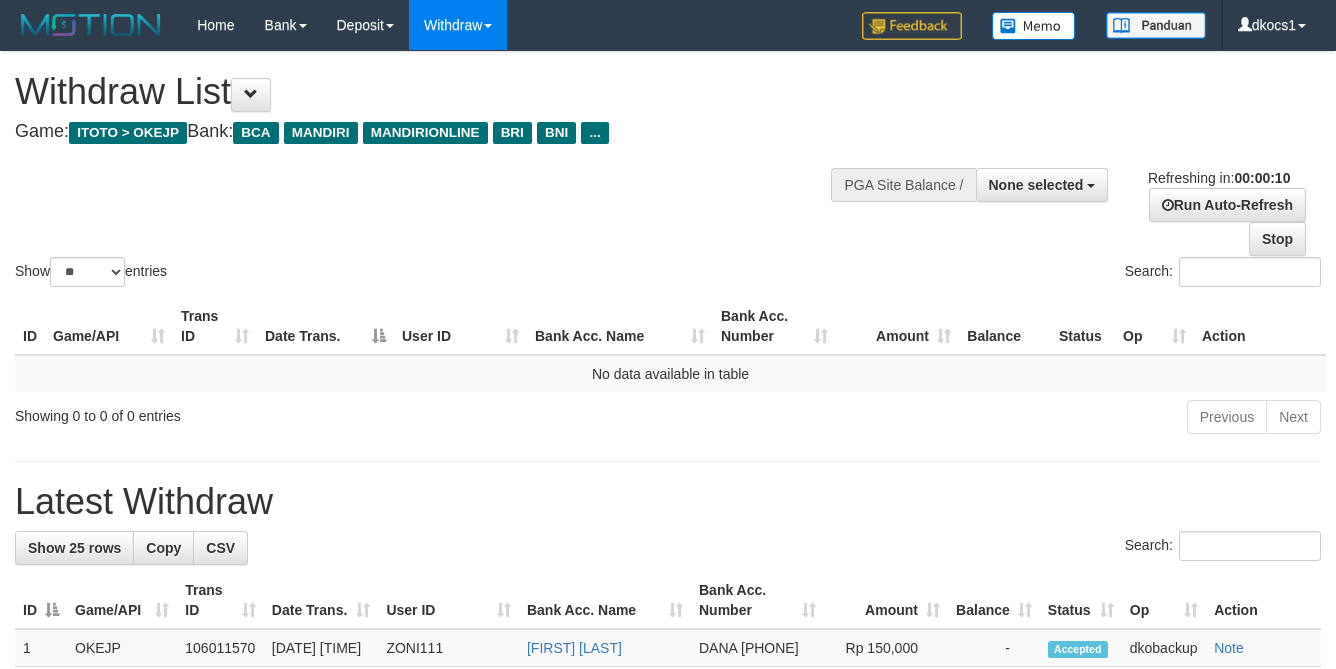 scroll, scrollTop: 0, scrollLeft: 0, axis: both 